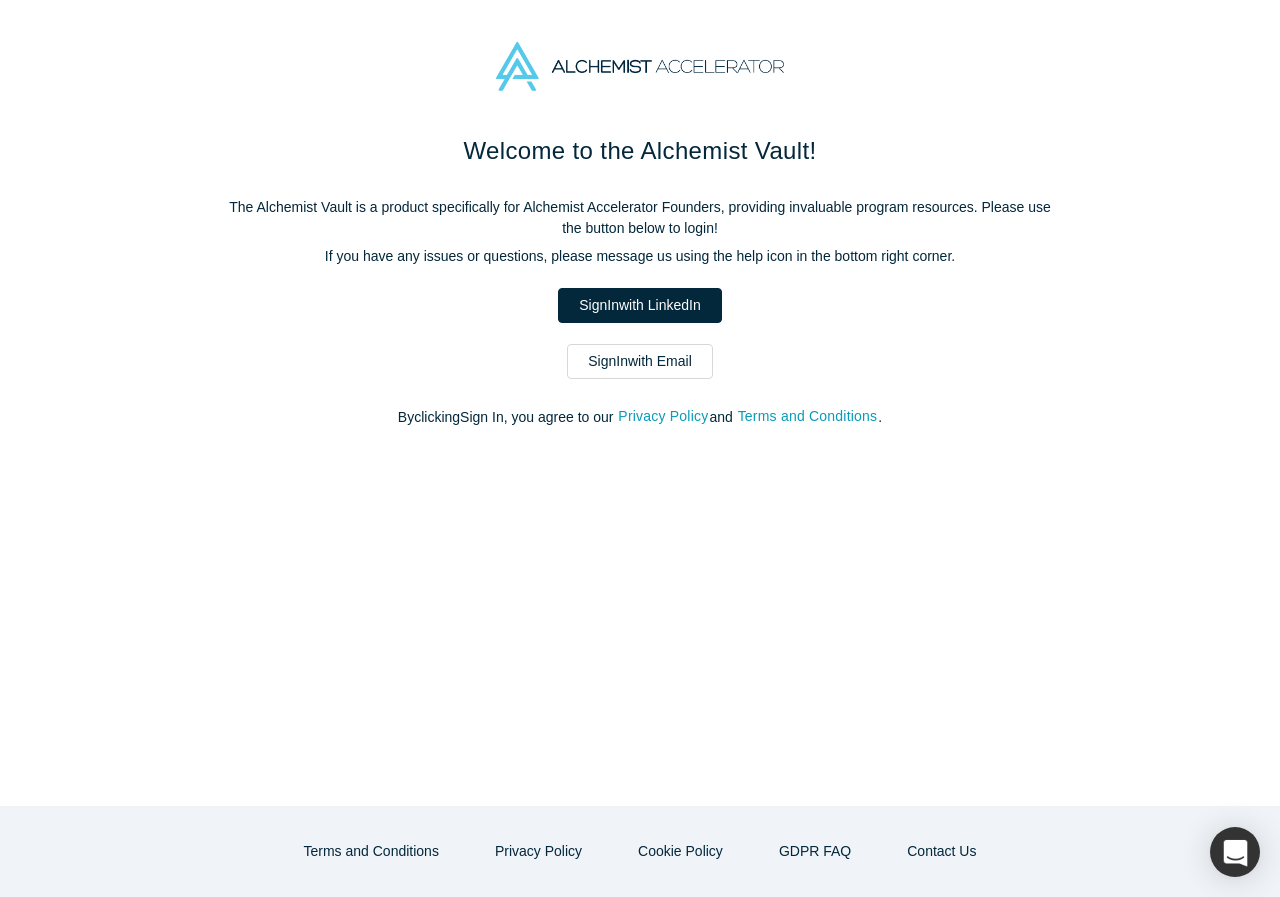 scroll, scrollTop: 0, scrollLeft: 0, axis: both 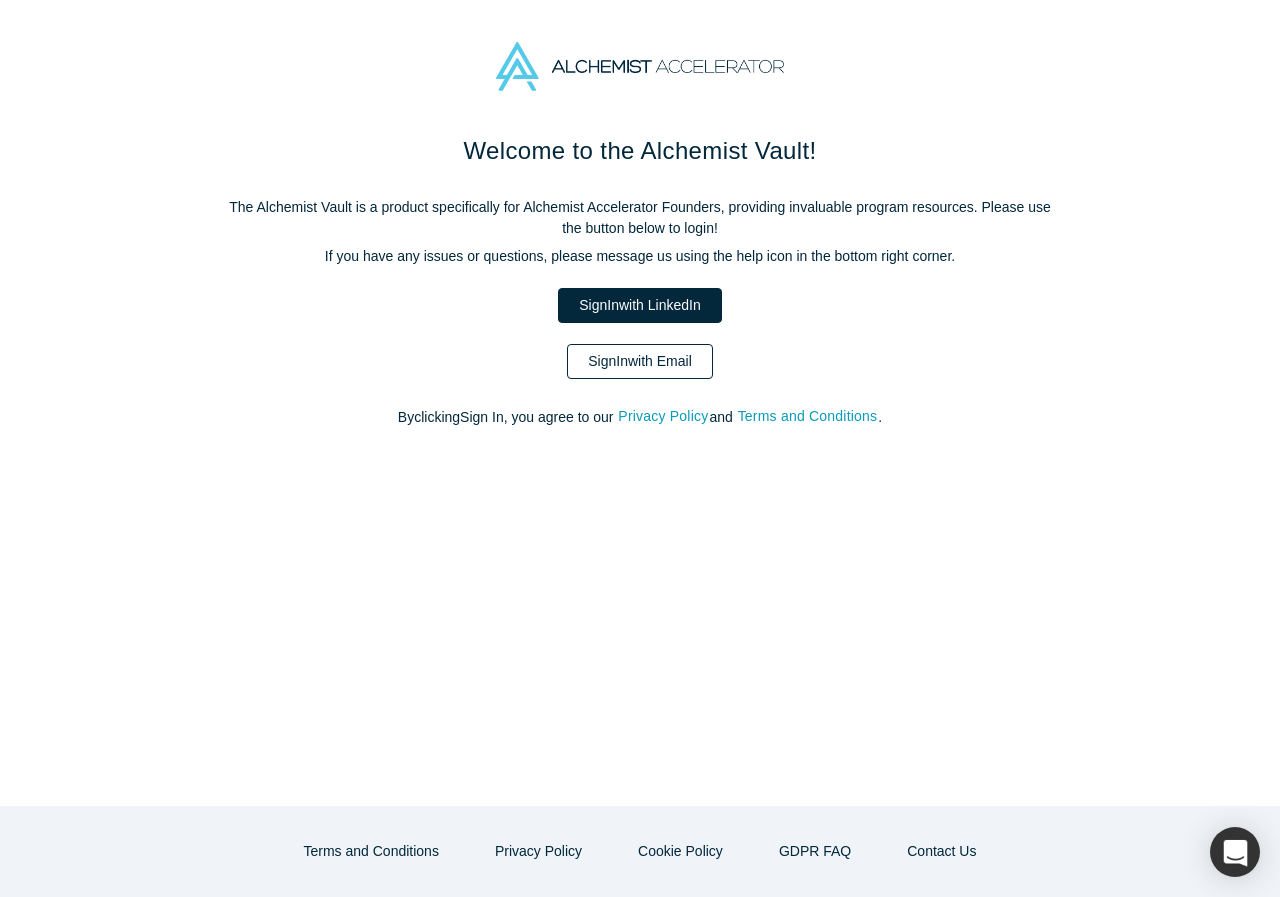 click on "Sign  In  with Email" at bounding box center [640, 361] 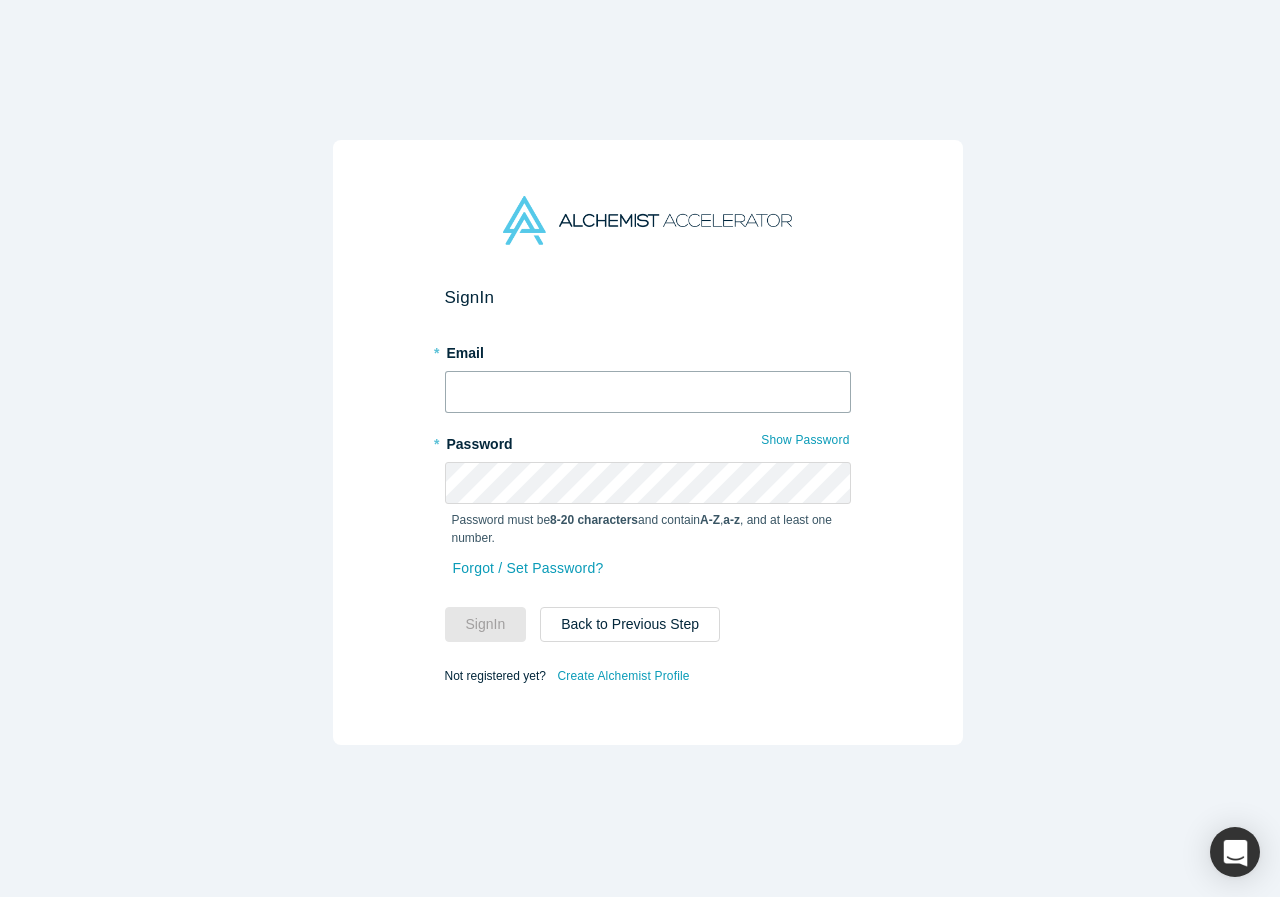 click at bounding box center (648, 392) 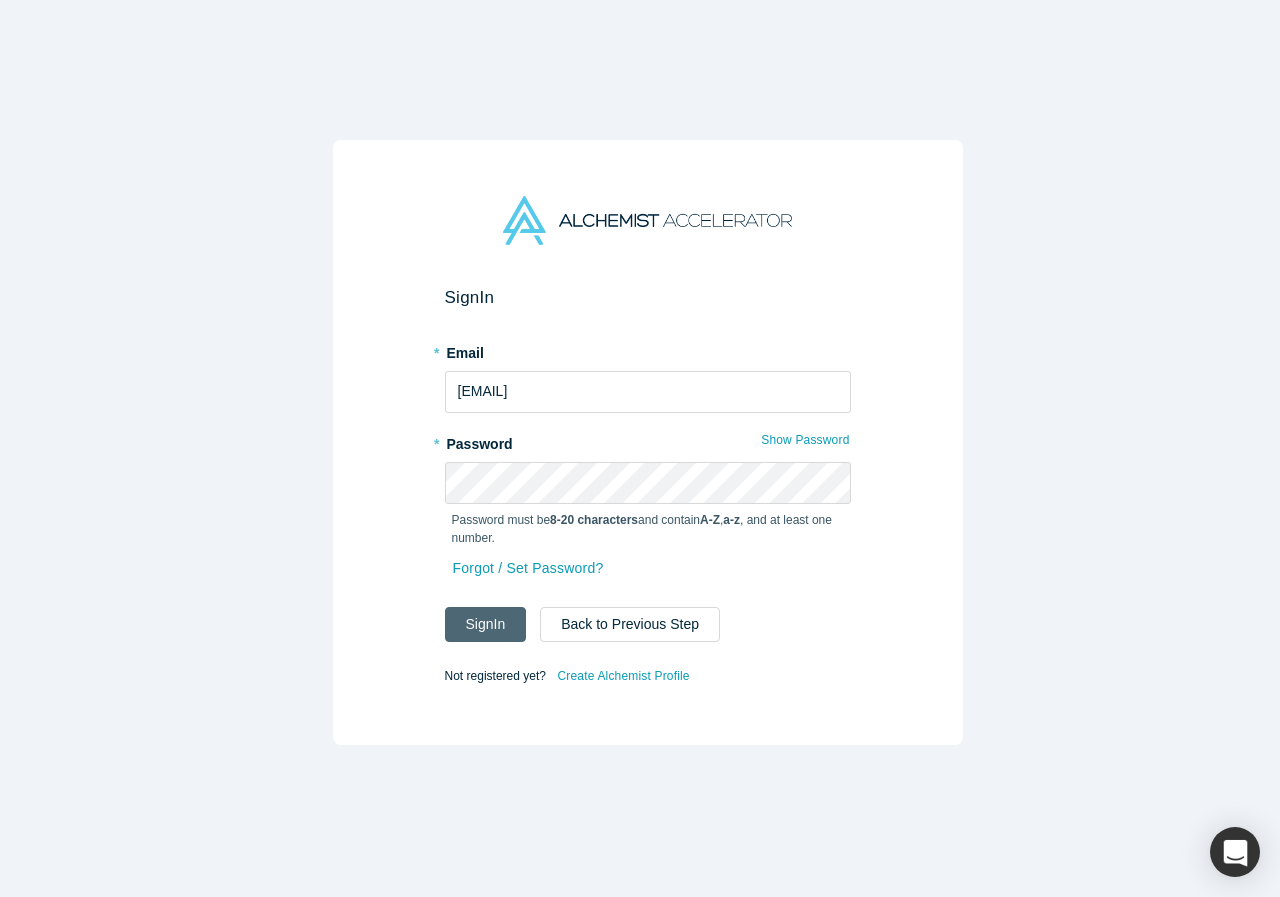 click on "Sign  In" at bounding box center (486, 624) 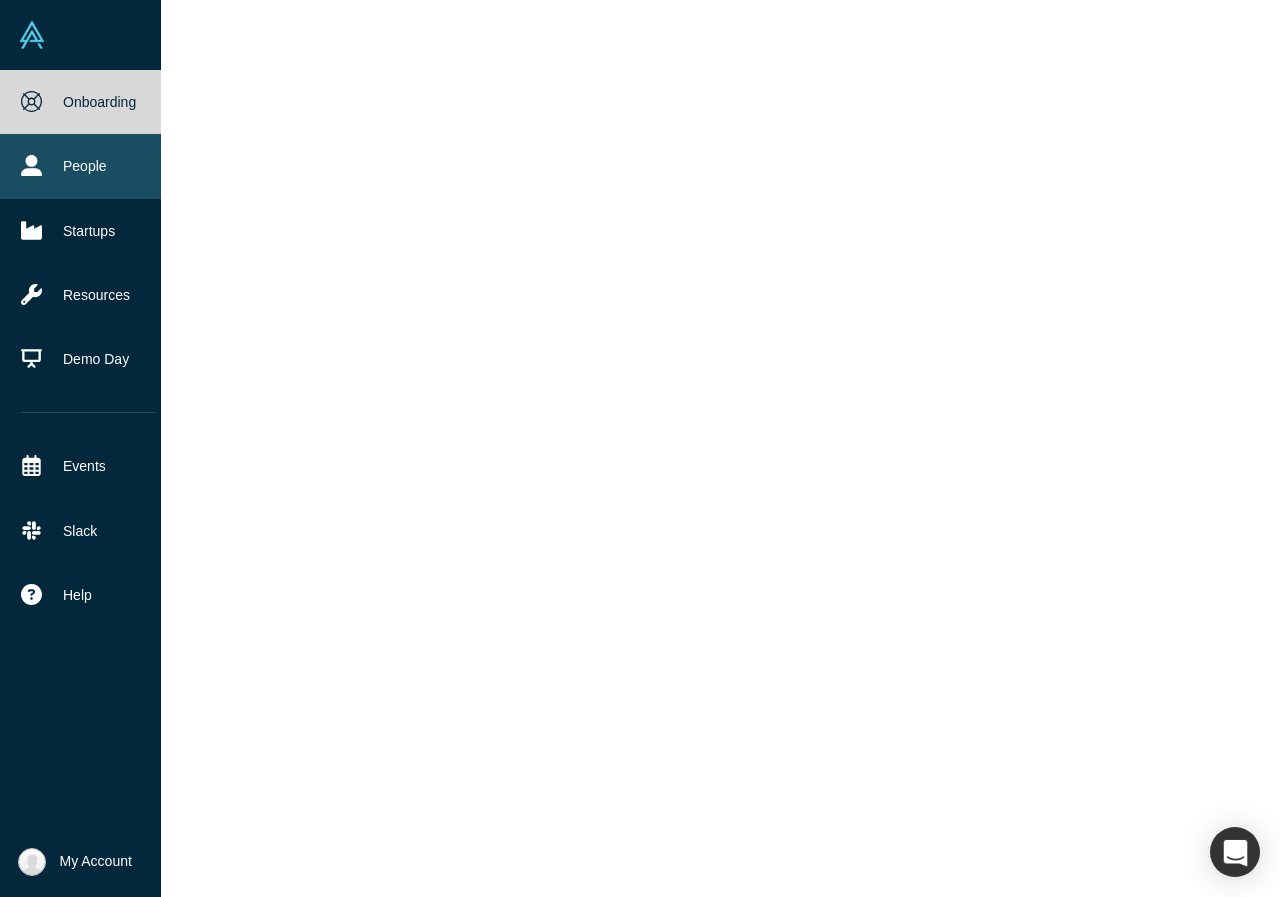 click on "People" at bounding box center [88, 166] 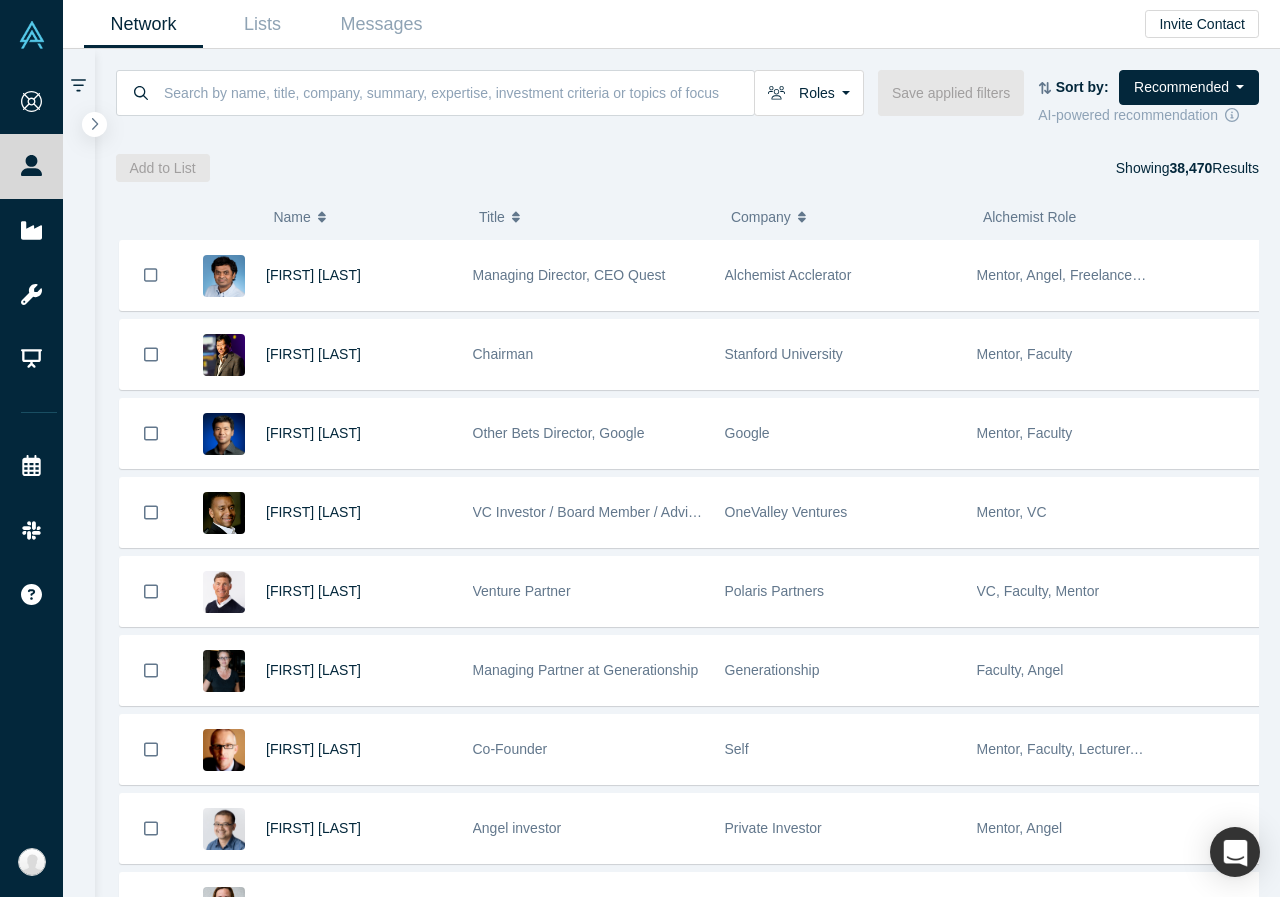click on "People" at bounding box center [39, 166] 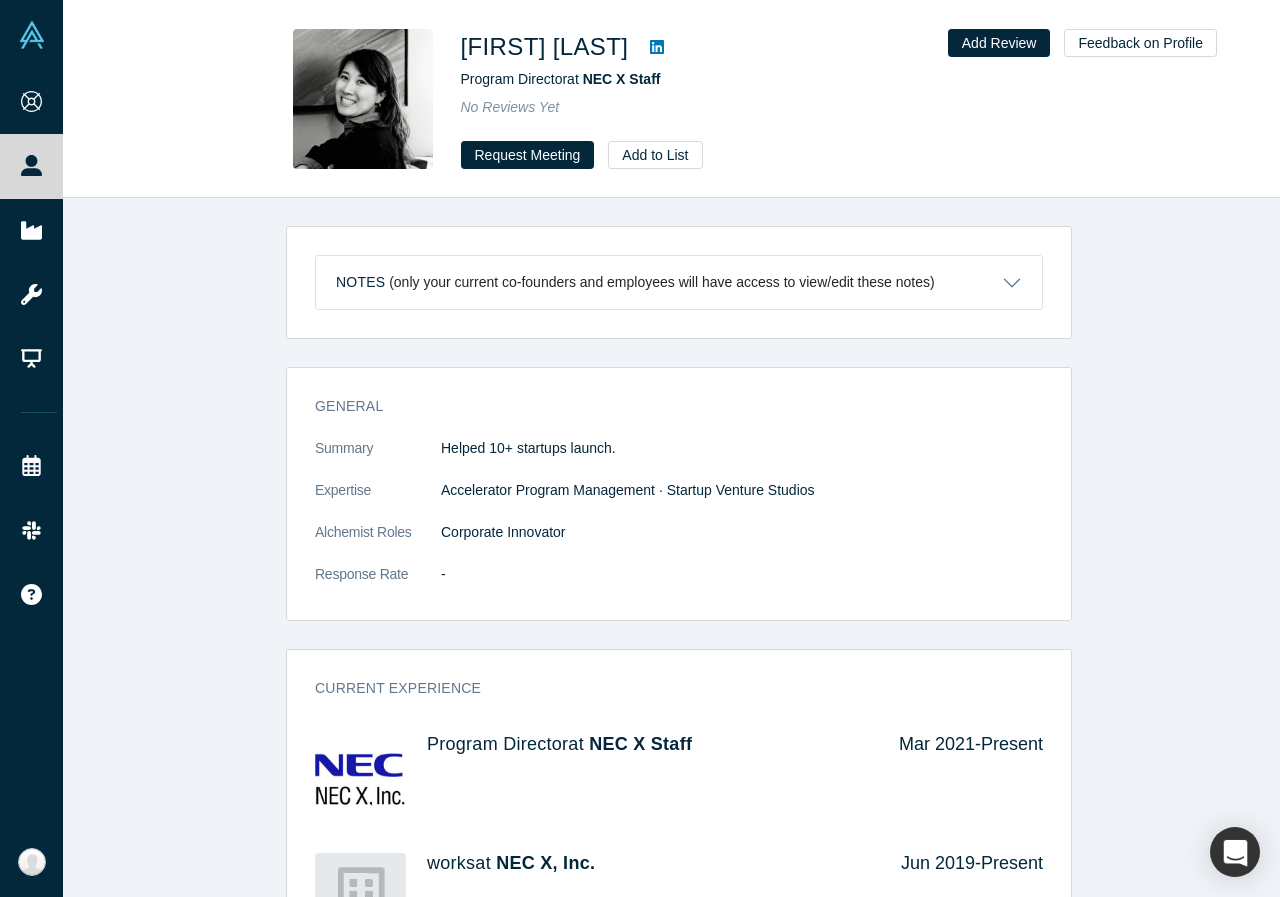 scroll, scrollTop: 0, scrollLeft: 0, axis: both 